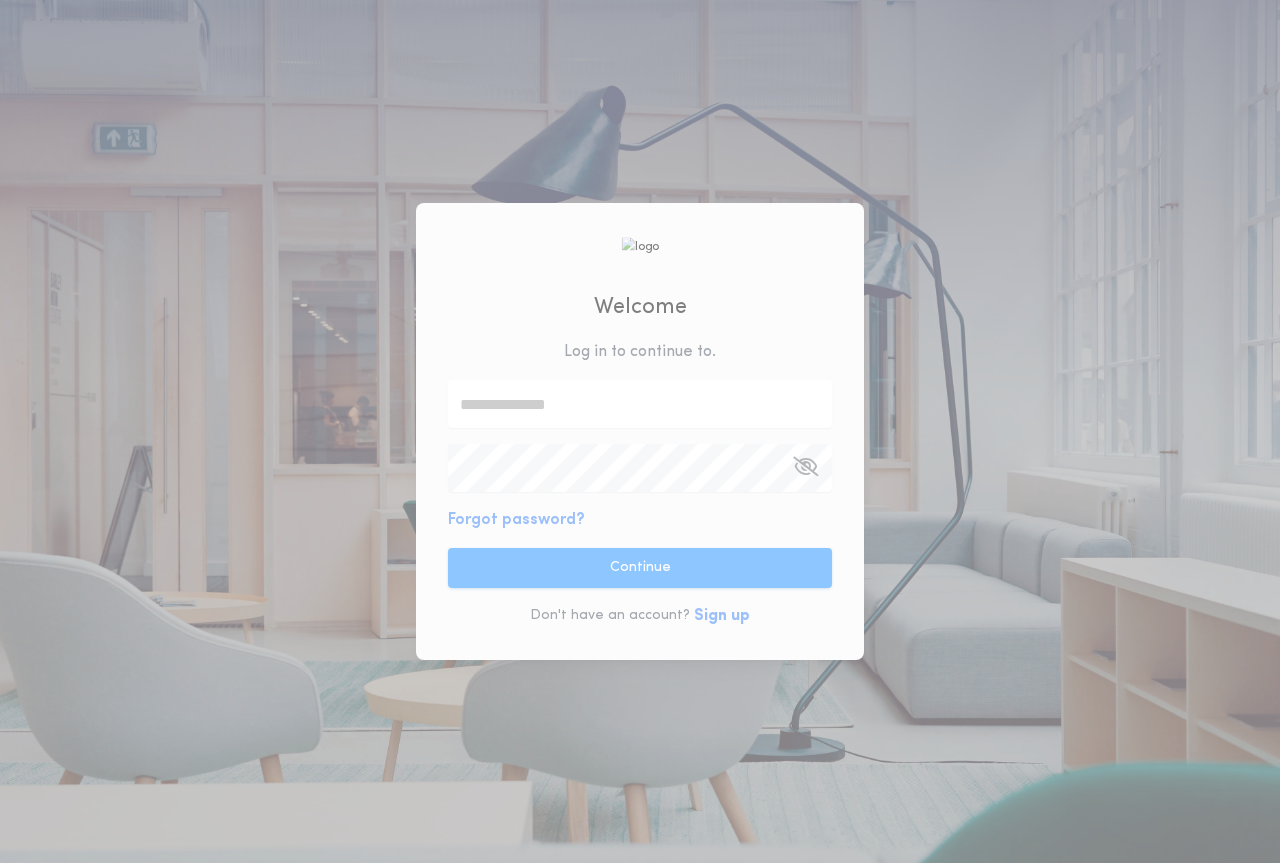 scroll, scrollTop: 0, scrollLeft: 0, axis: both 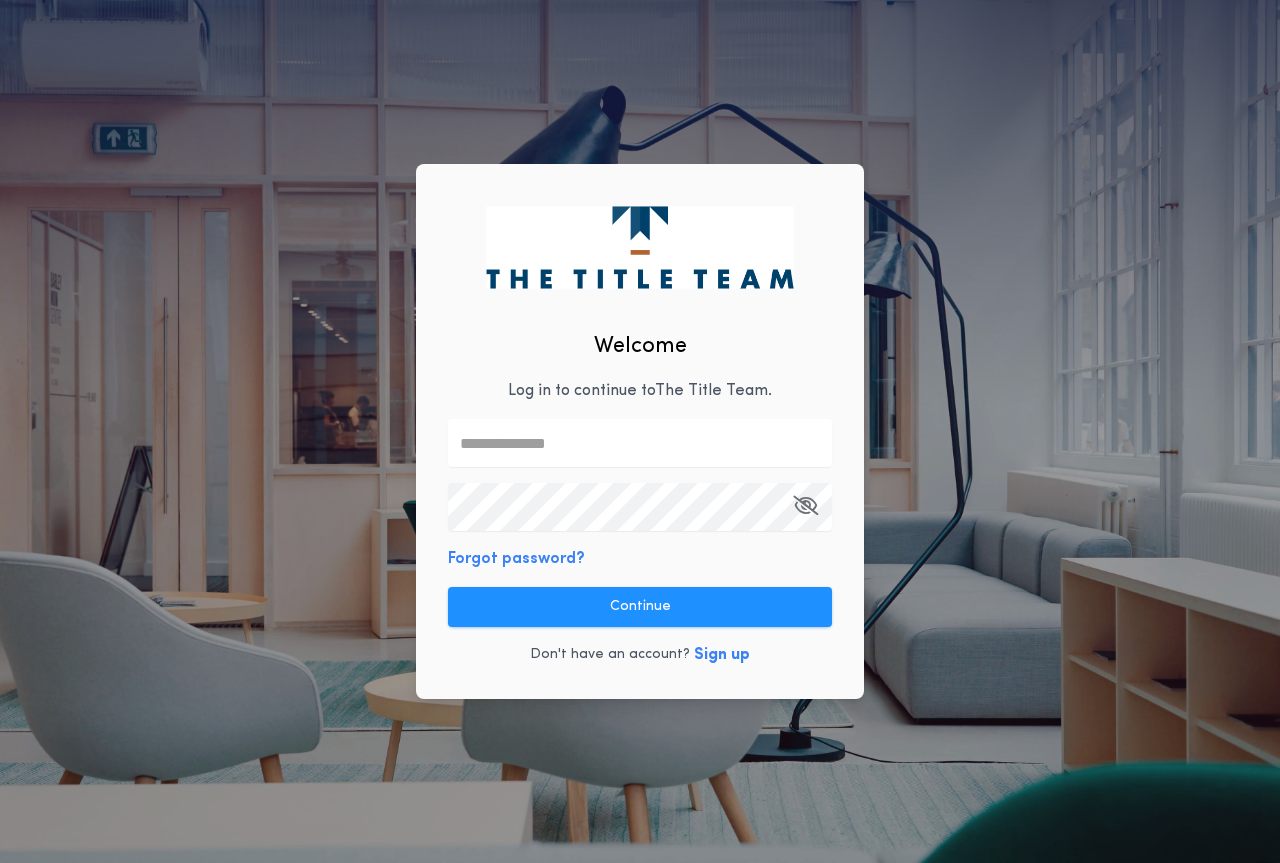 click at bounding box center (640, 443) 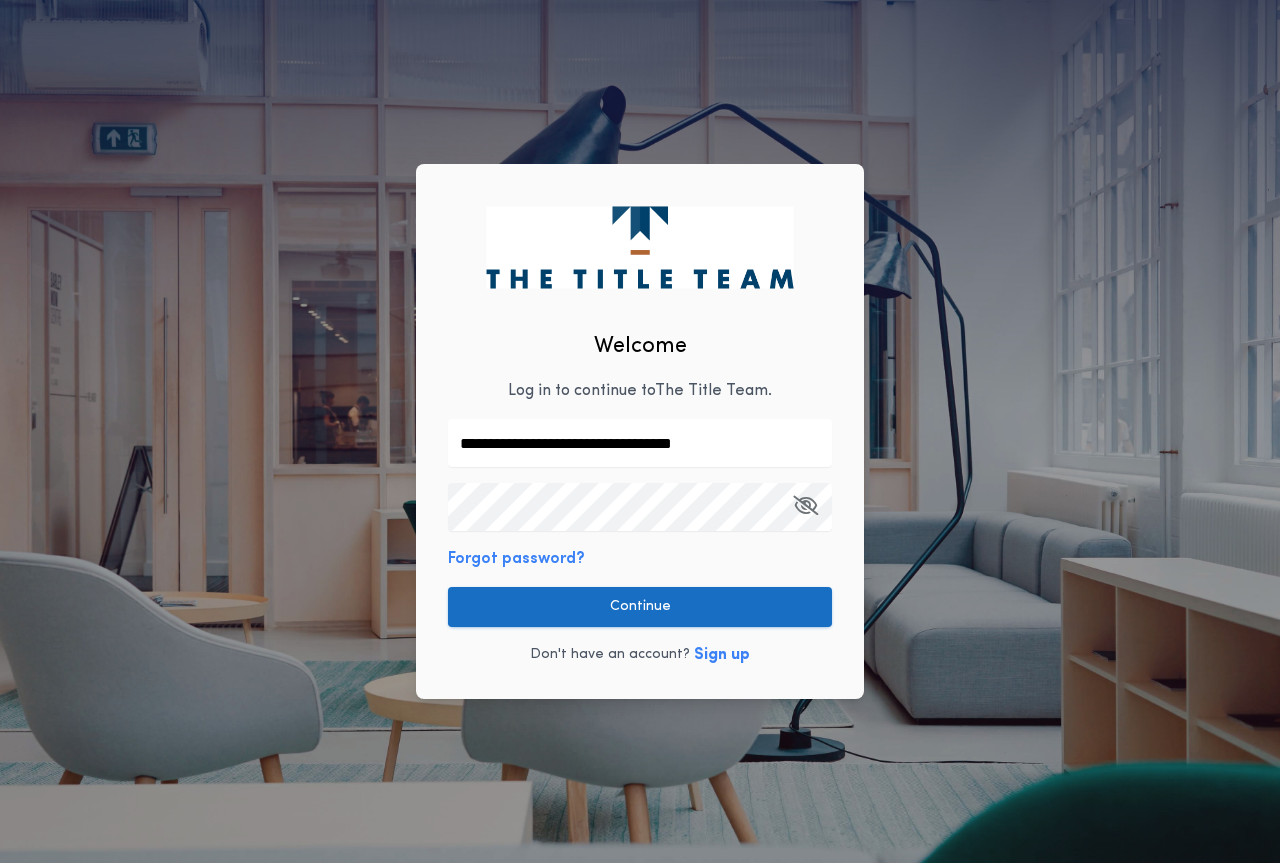 click on "Continue" at bounding box center [640, 607] 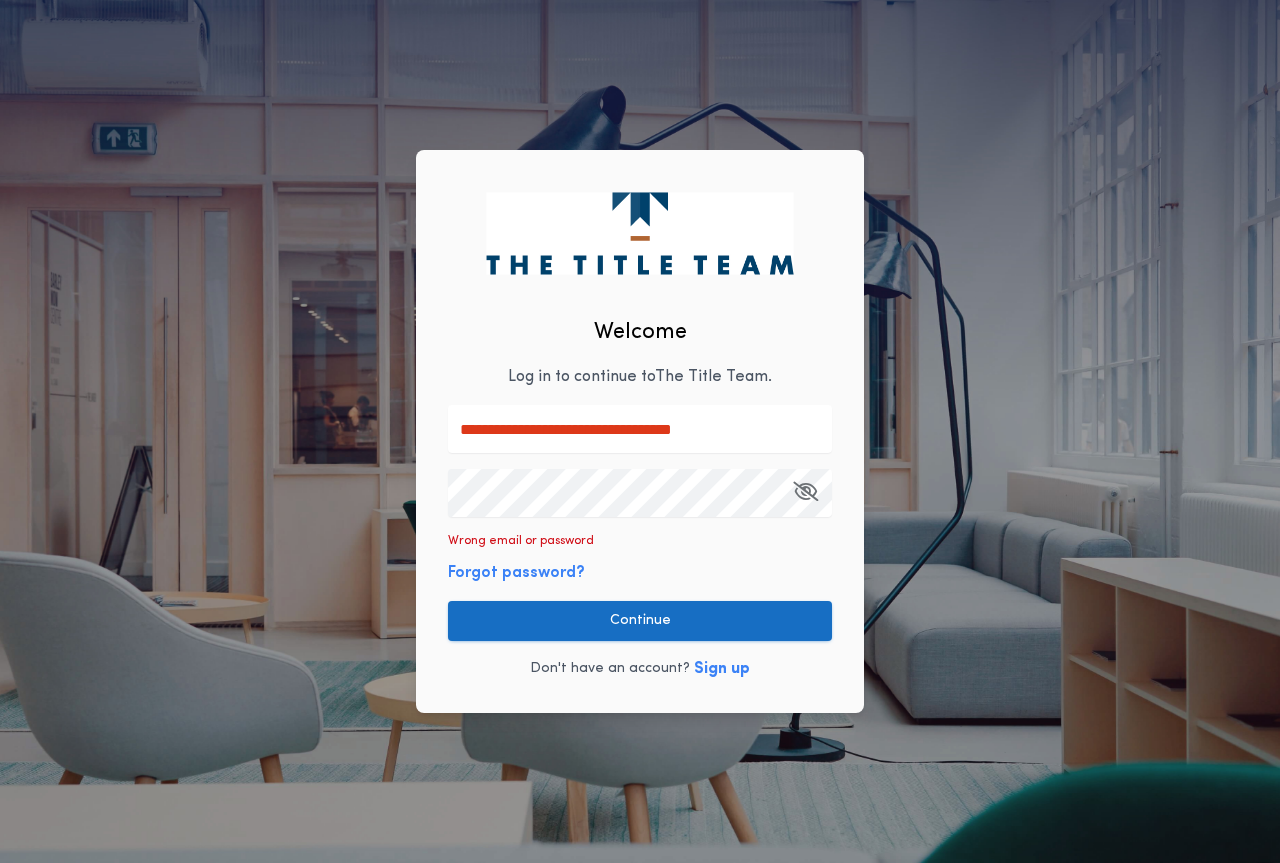 click on "Continue" at bounding box center (640, 621) 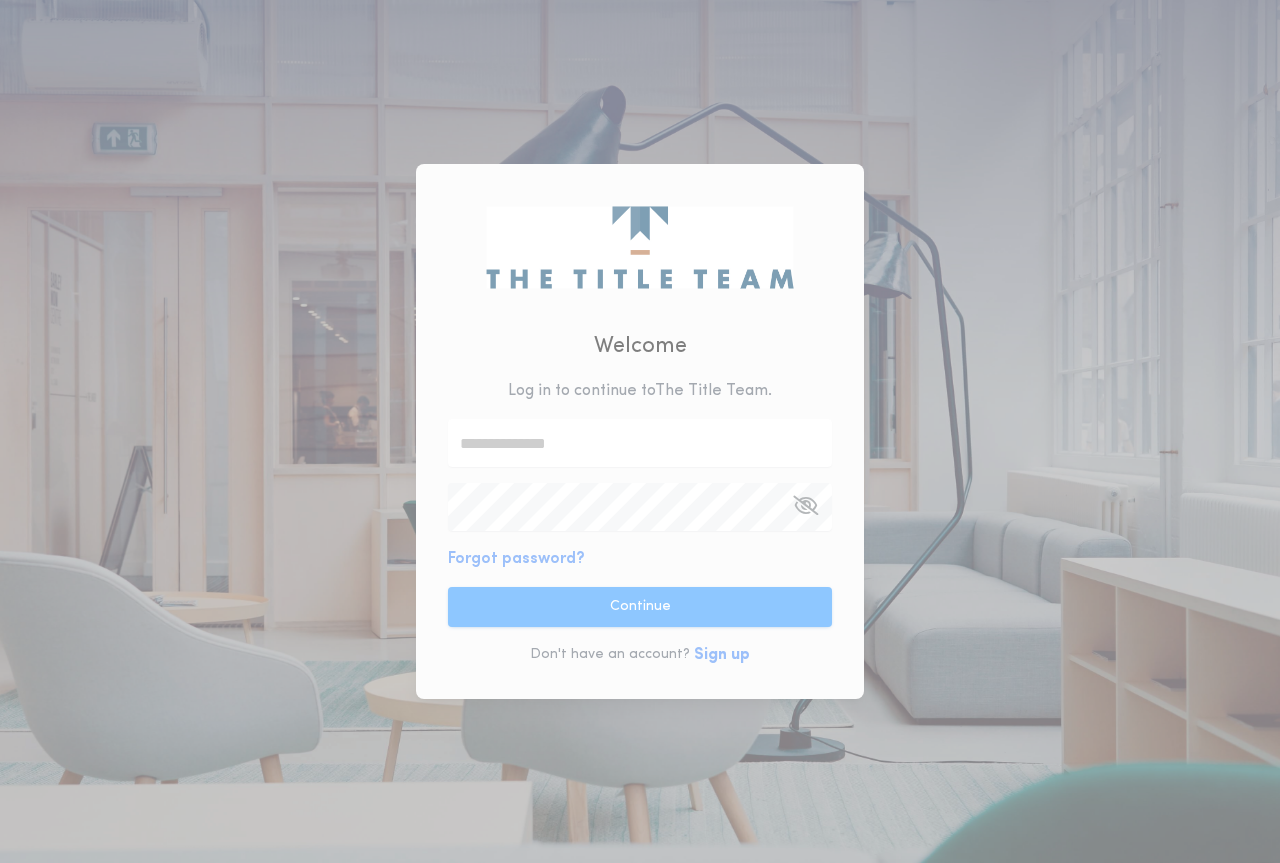 scroll, scrollTop: 0, scrollLeft: 0, axis: both 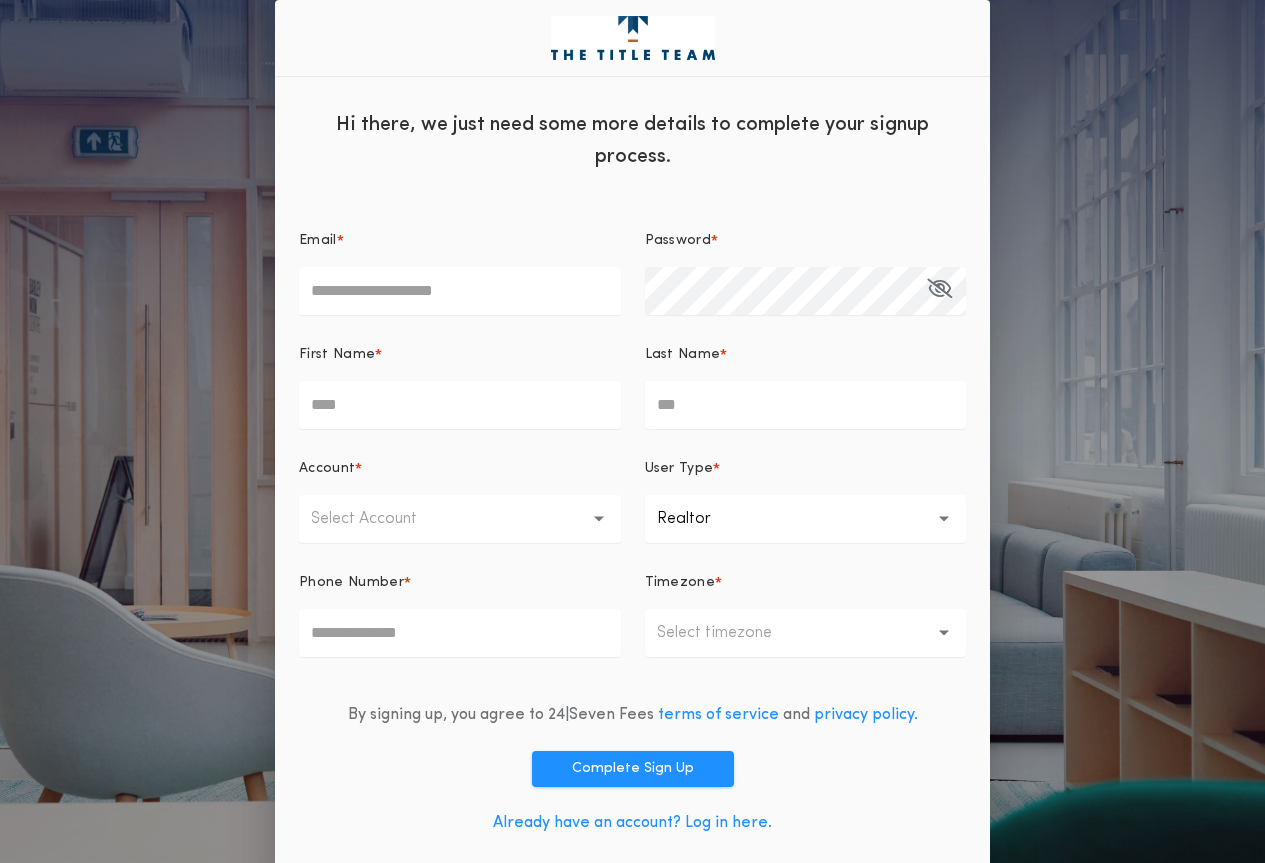 click on "Email *" at bounding box center [460, 291] 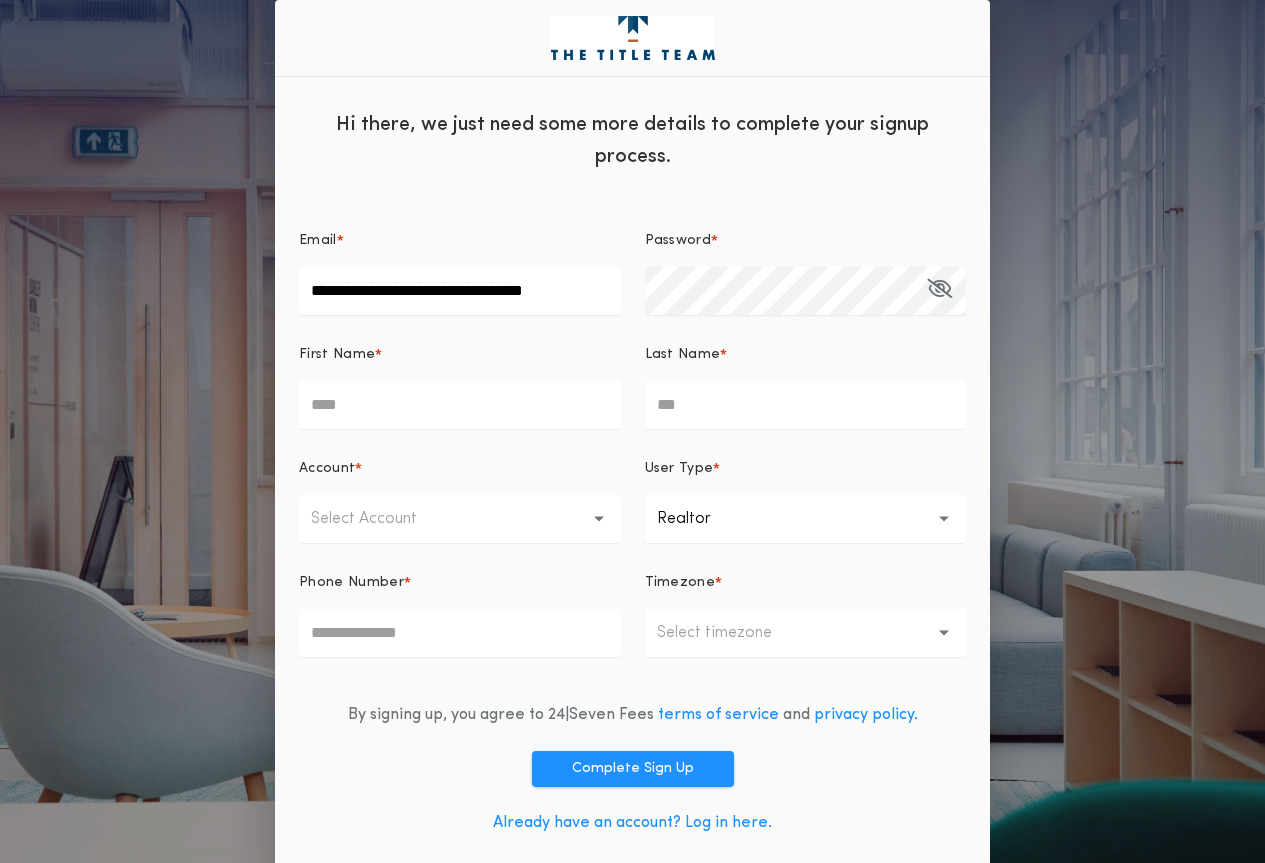 type on "*******" 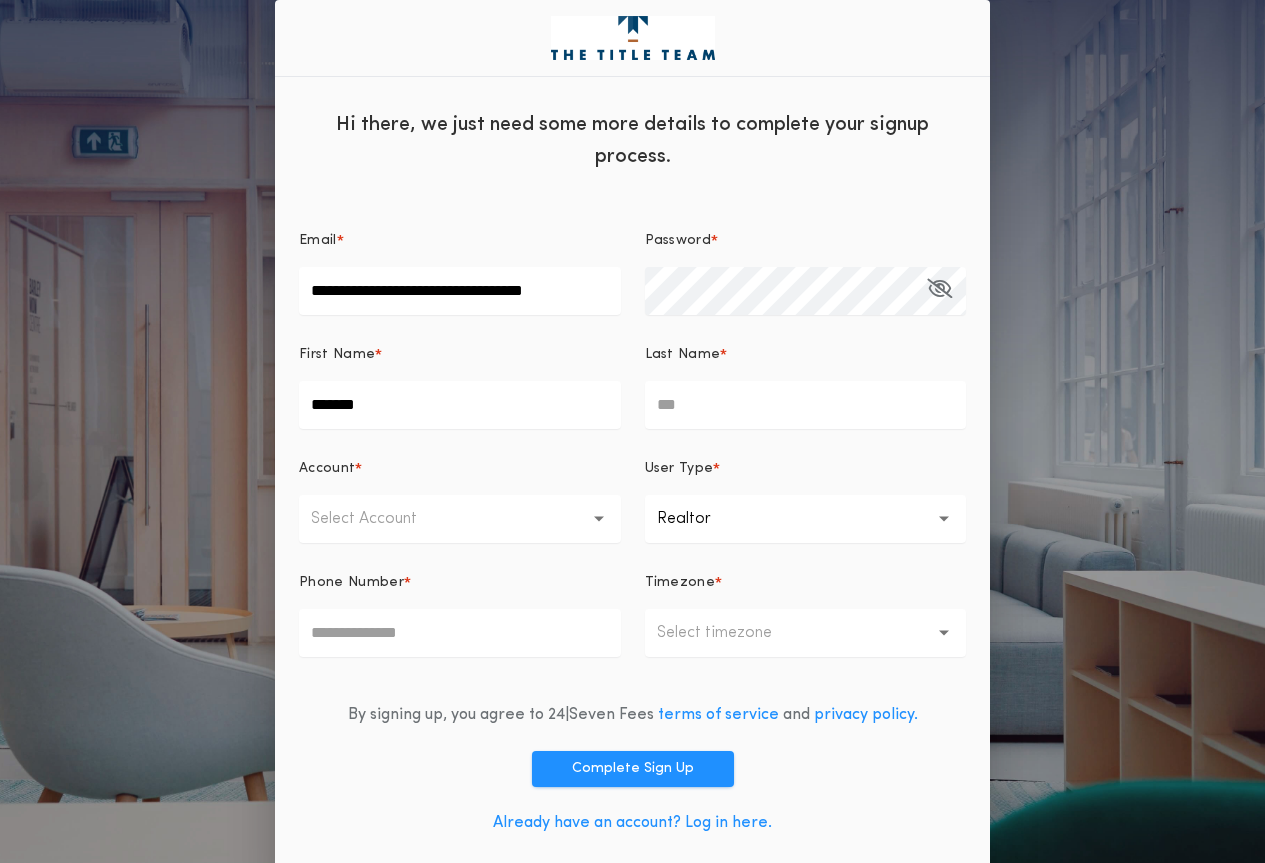 type on "**********" 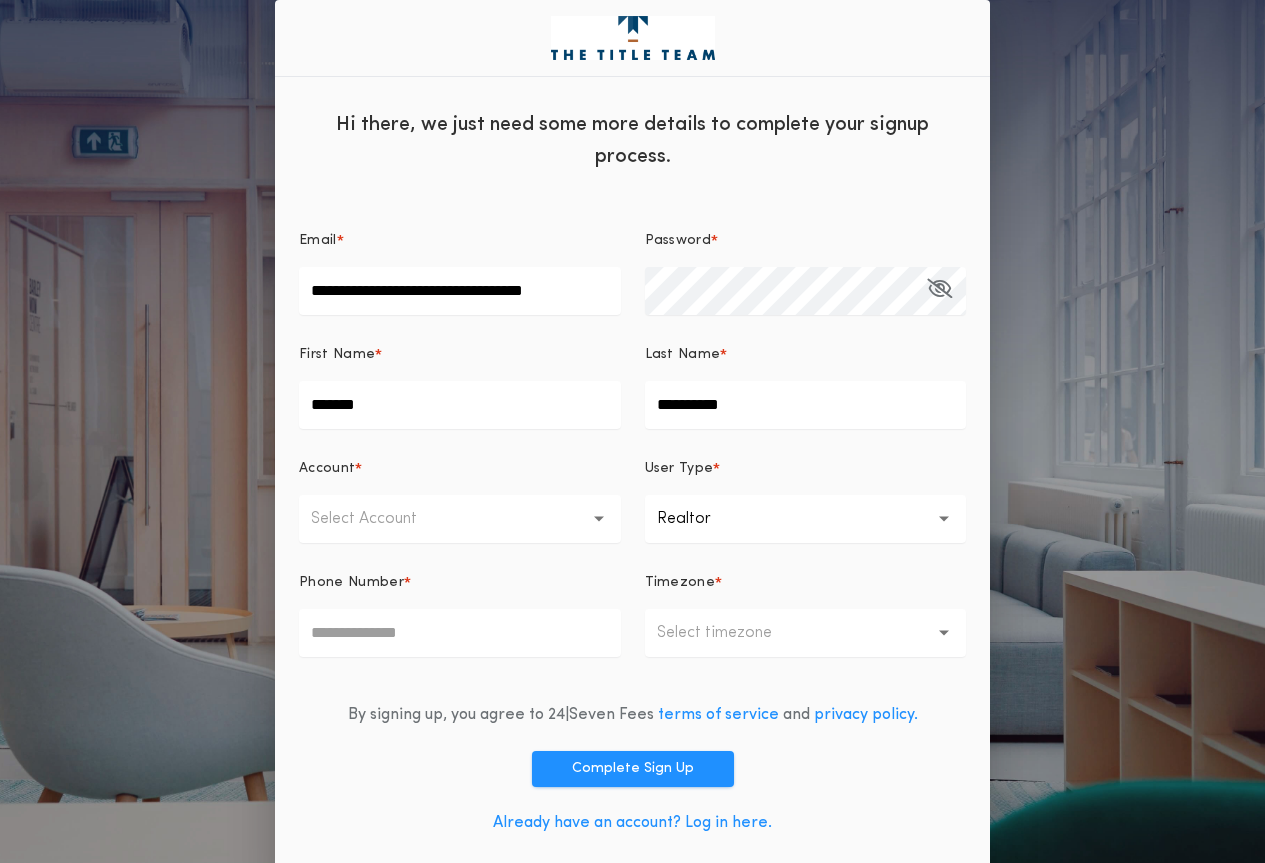type on "**********" 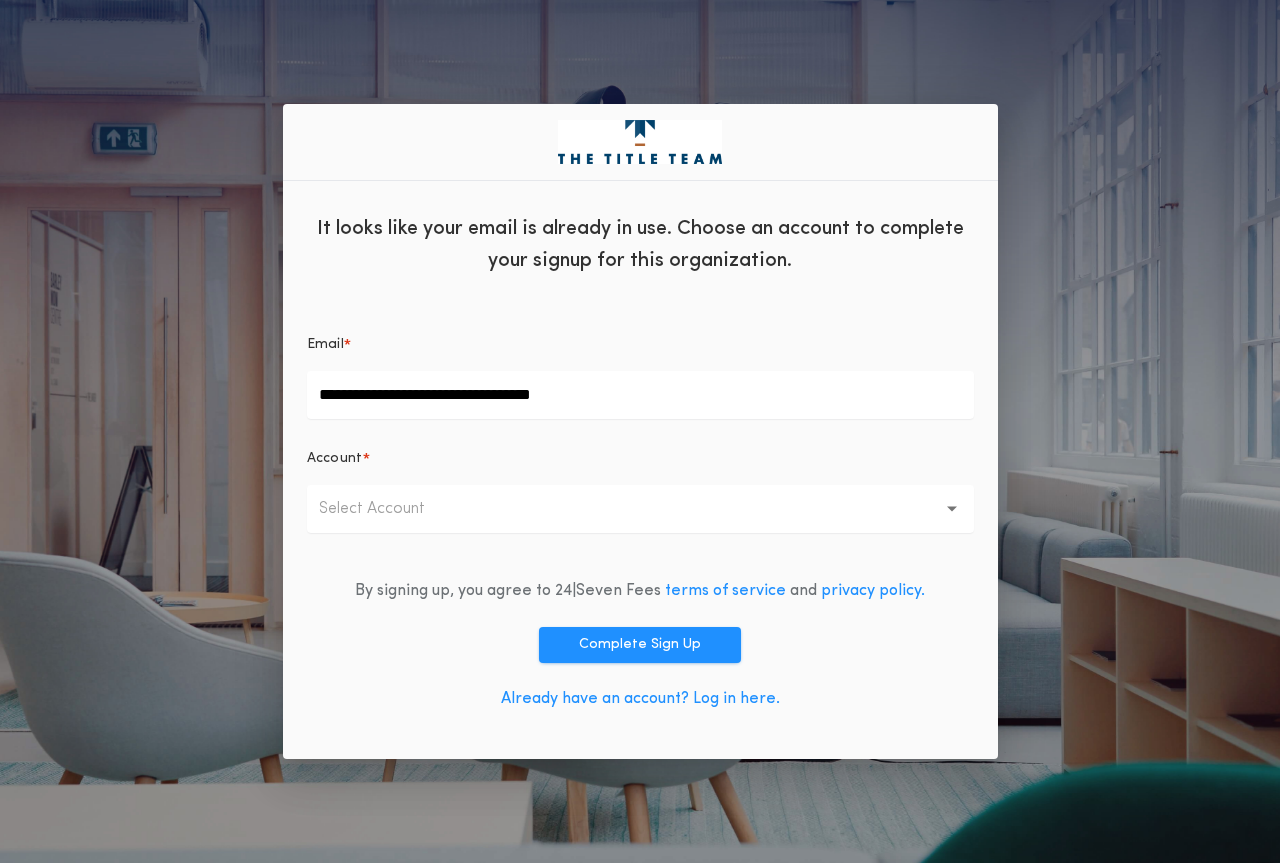 click on "Select Account" at bounding box center (640, 509) 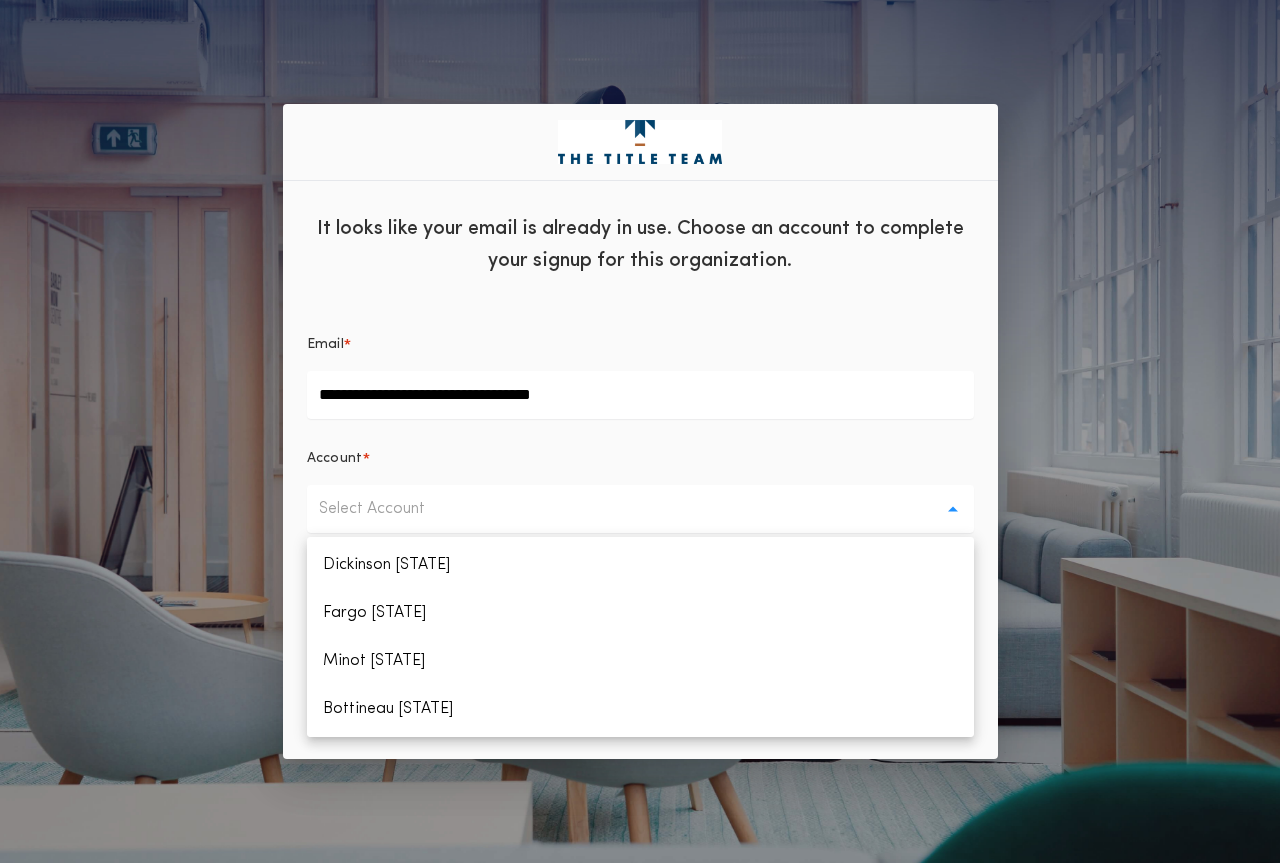 scroll, scrollTop: 1075, scrollLeft: 0, axis: vertical 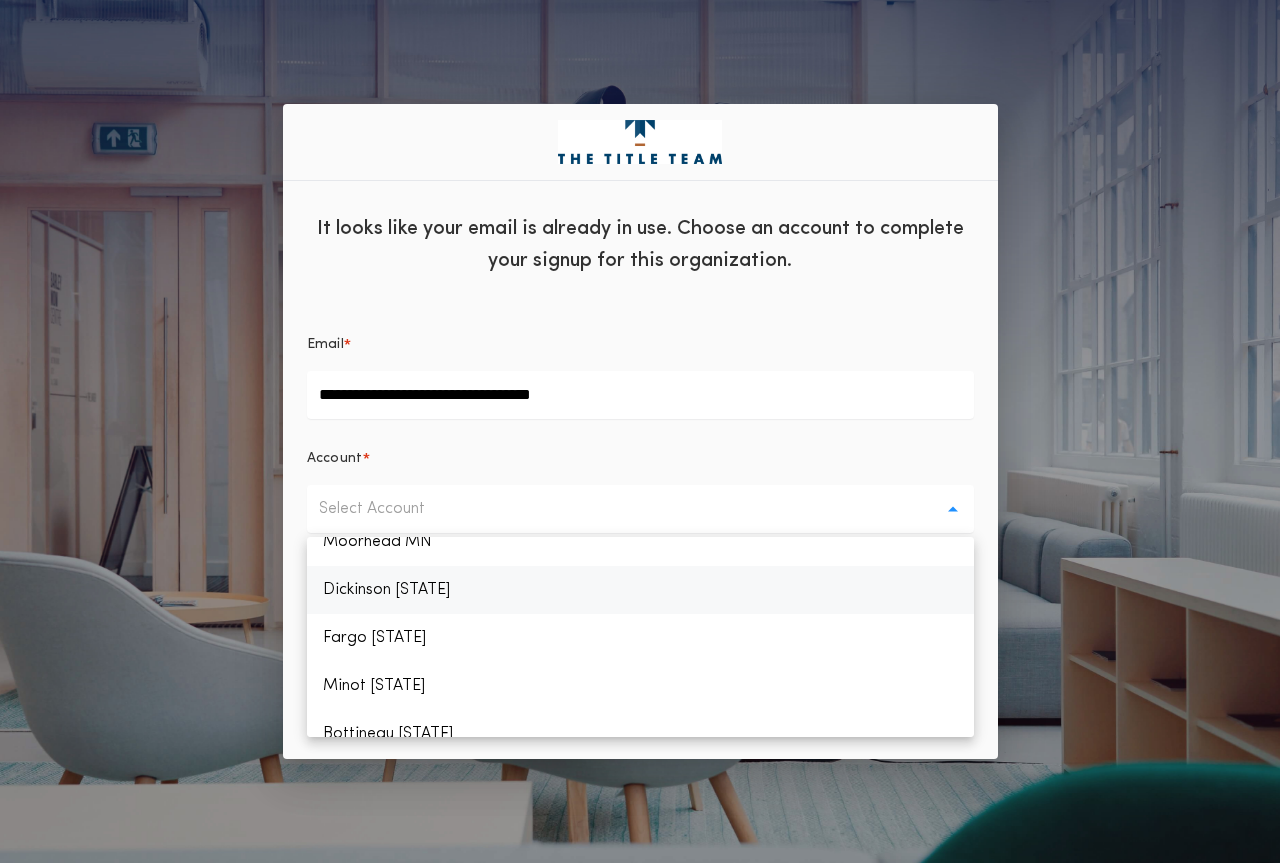 click on "Dickinson [STATE]" at bounding box center [640, 590] 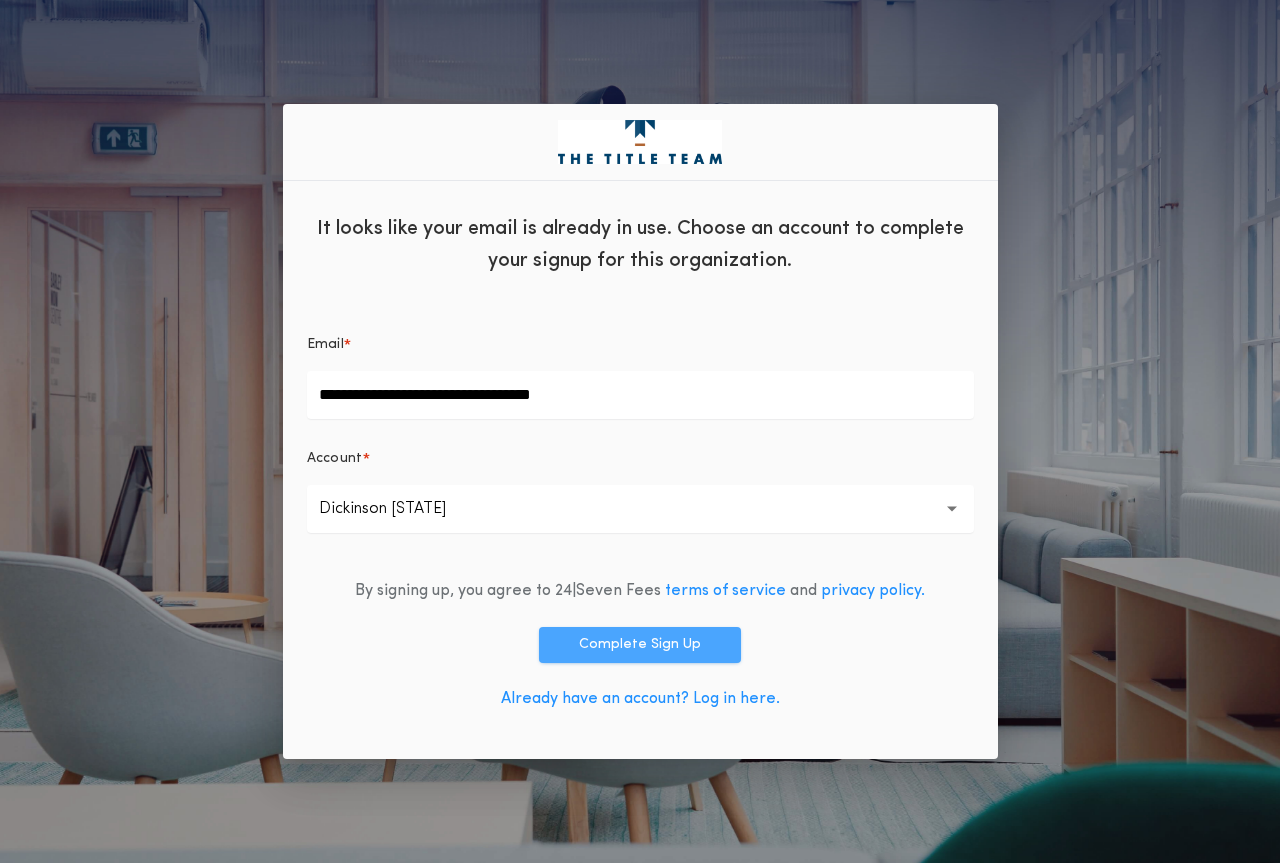 click on "Complete Sign Up" at bounding box center [640, 645] 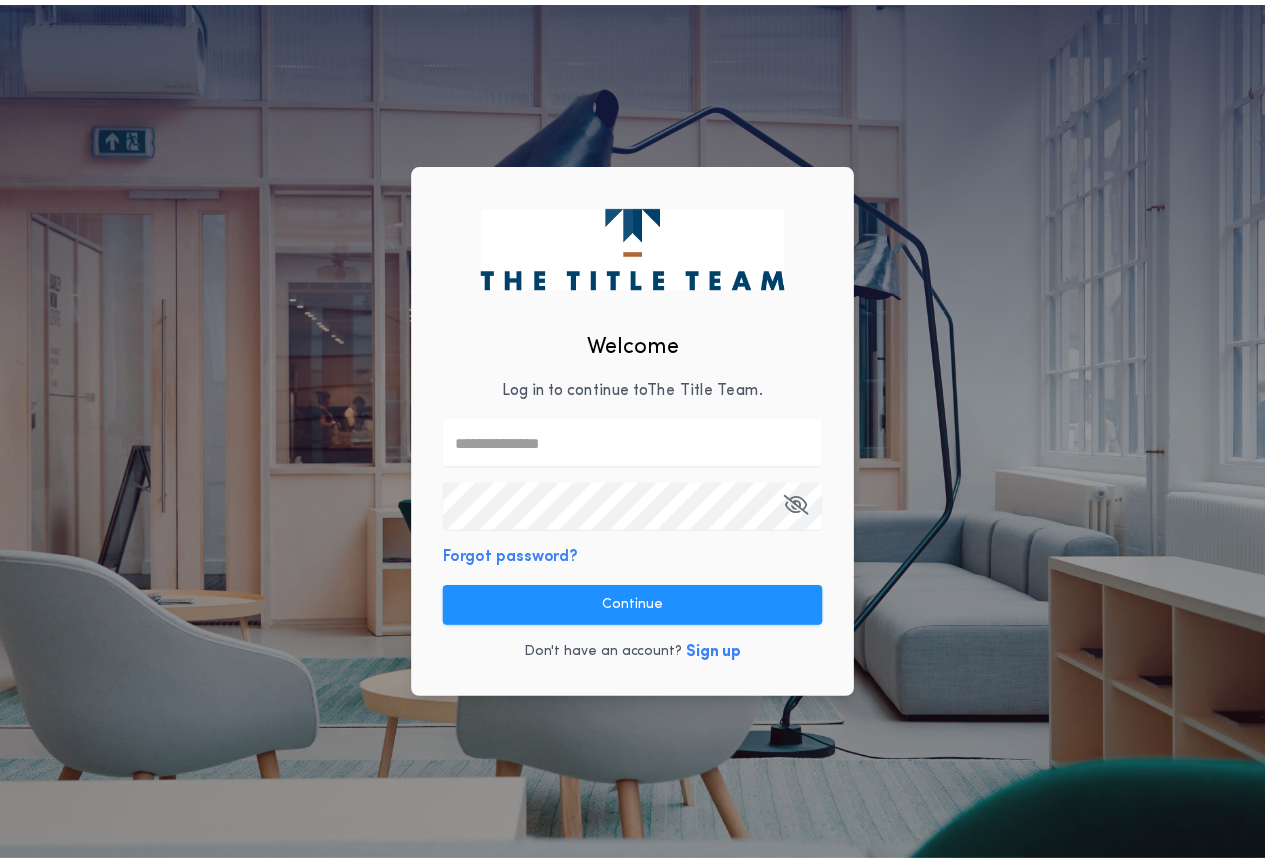 scroll, scrollTop: 0, scrollLeft: 0, axis: both 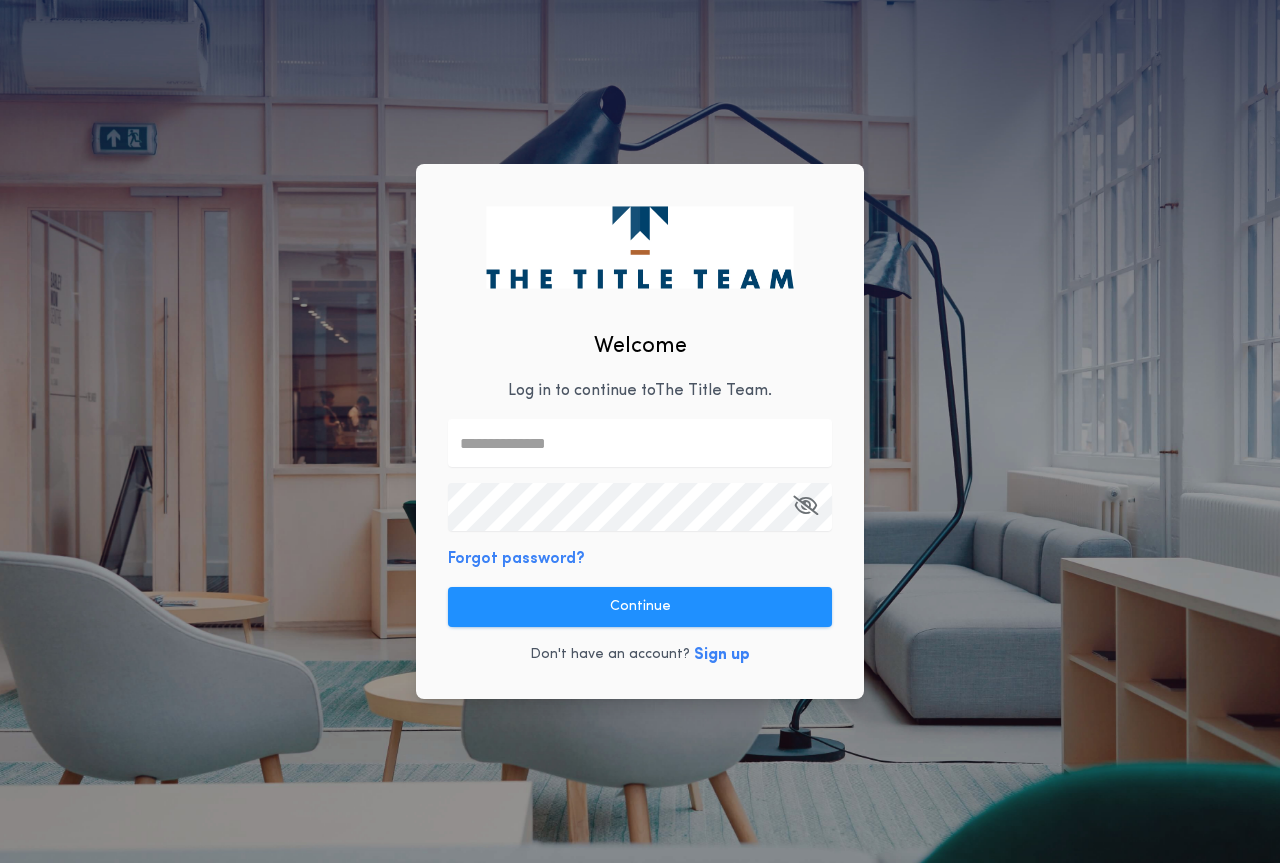click at bounding box center [640, 443] 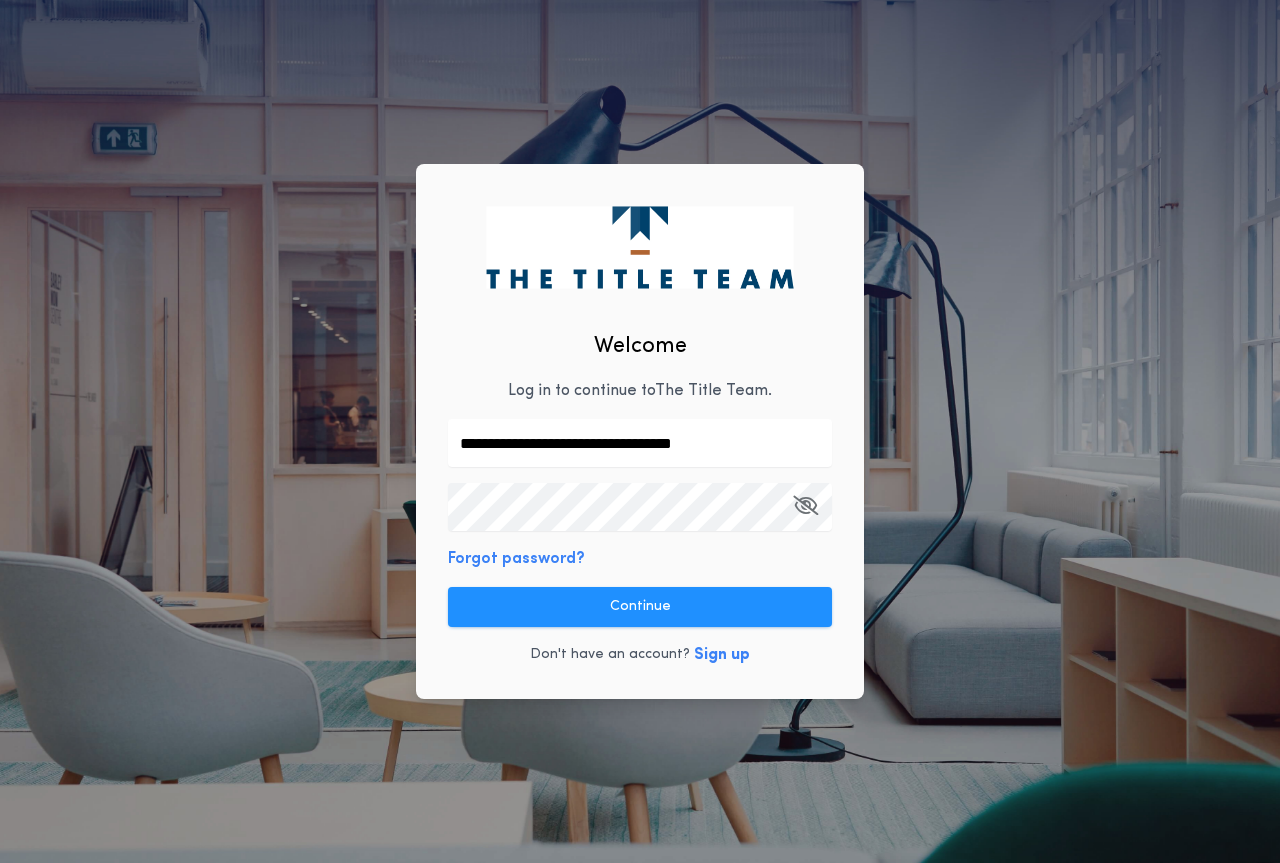 click at bounding box center [805, 505] 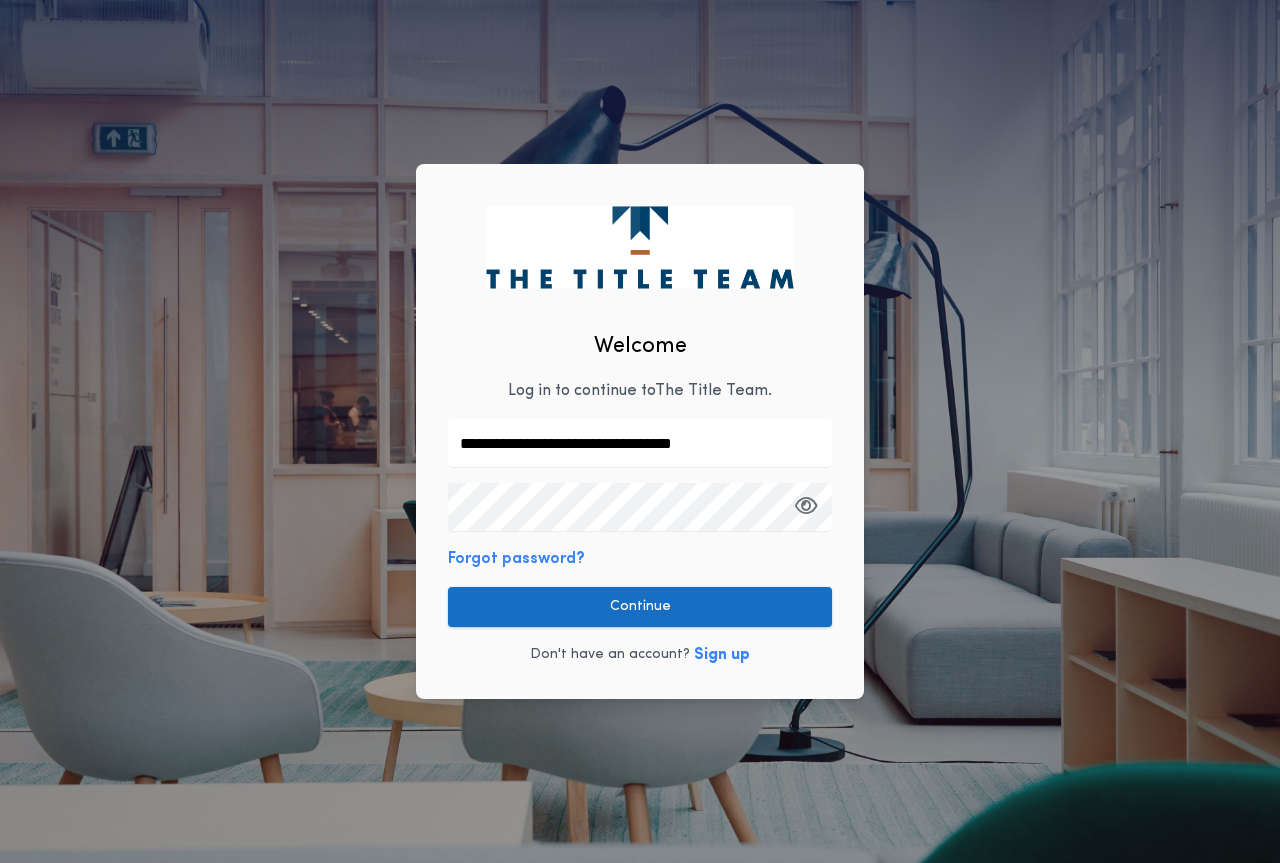 click on "Continue" at bounding box center [640, 607] 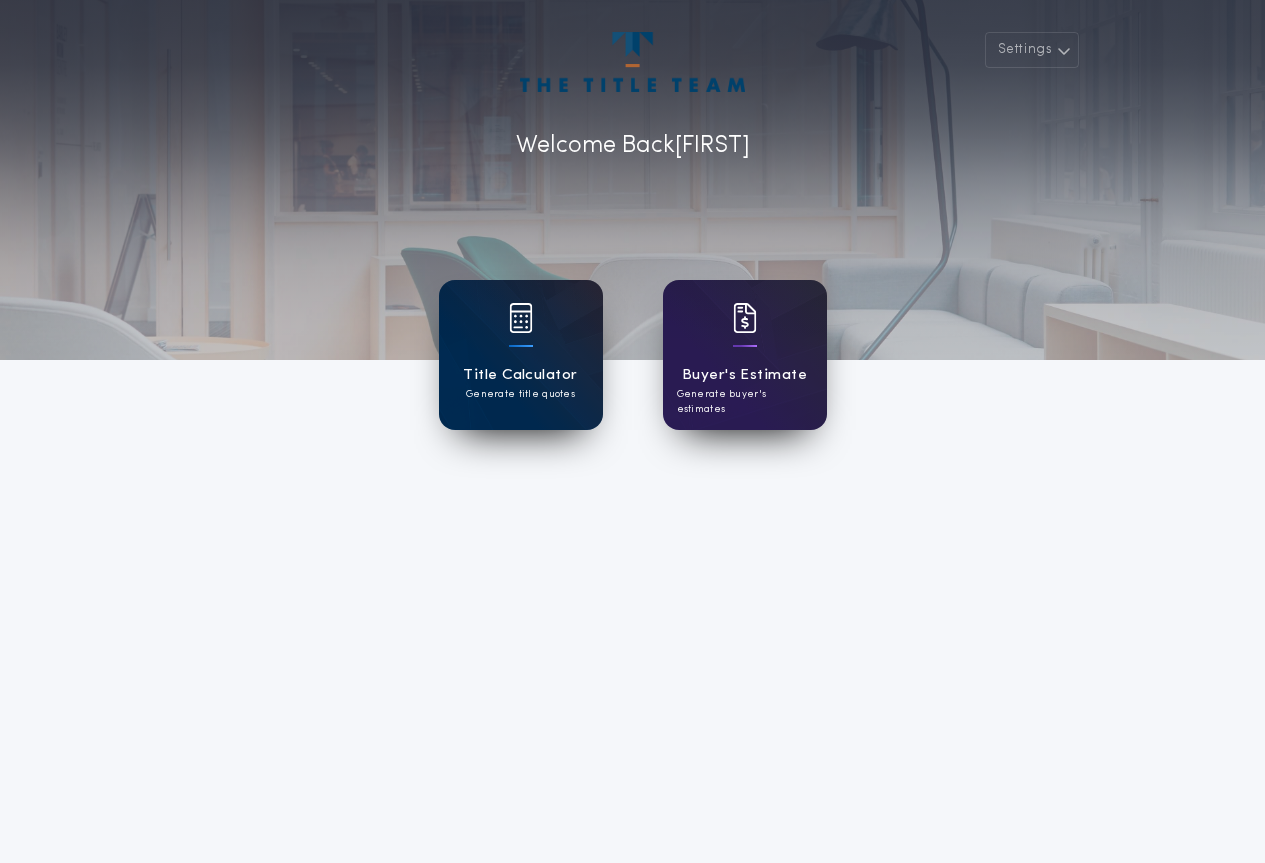 click on "Title Calculator" at bounding box center (520, 375) 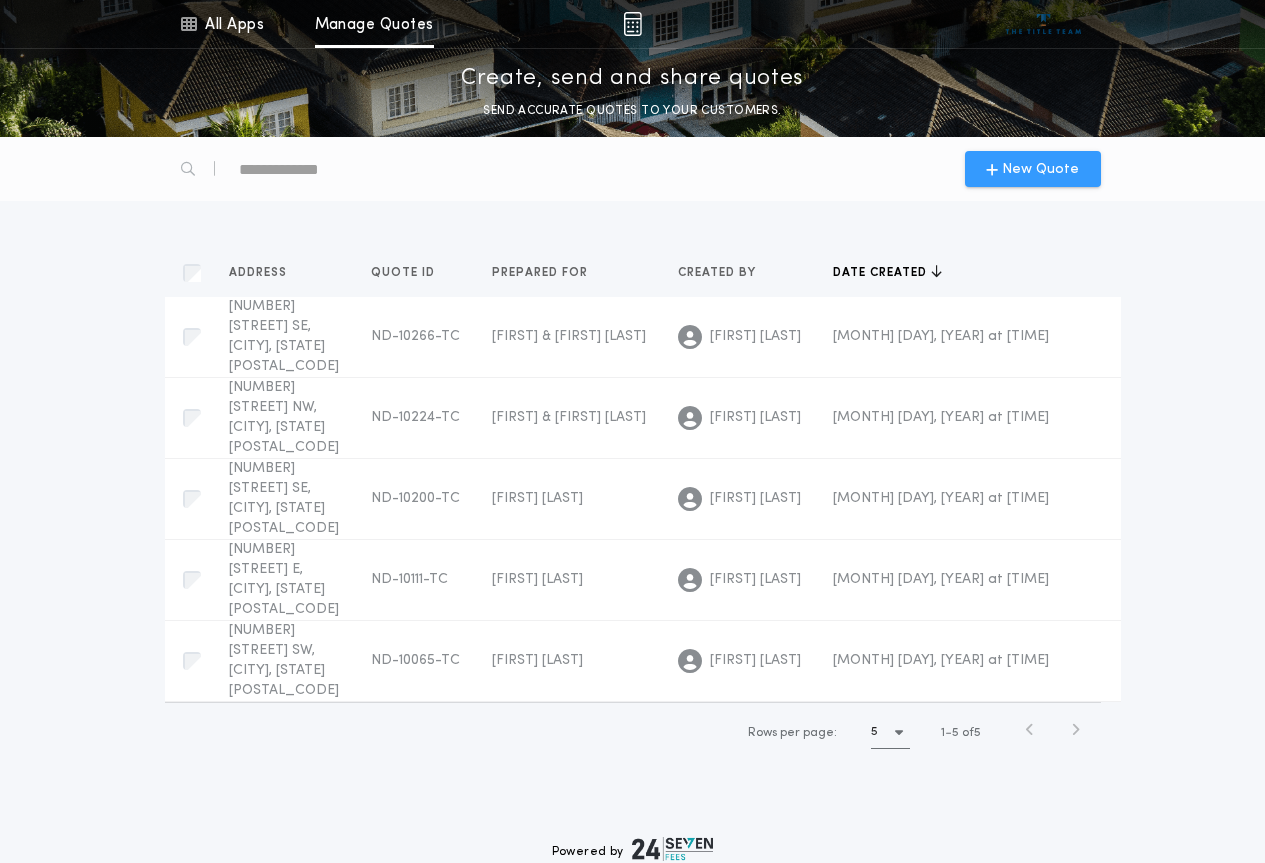 click on "New Quote" at bounding box center (1040, 169) 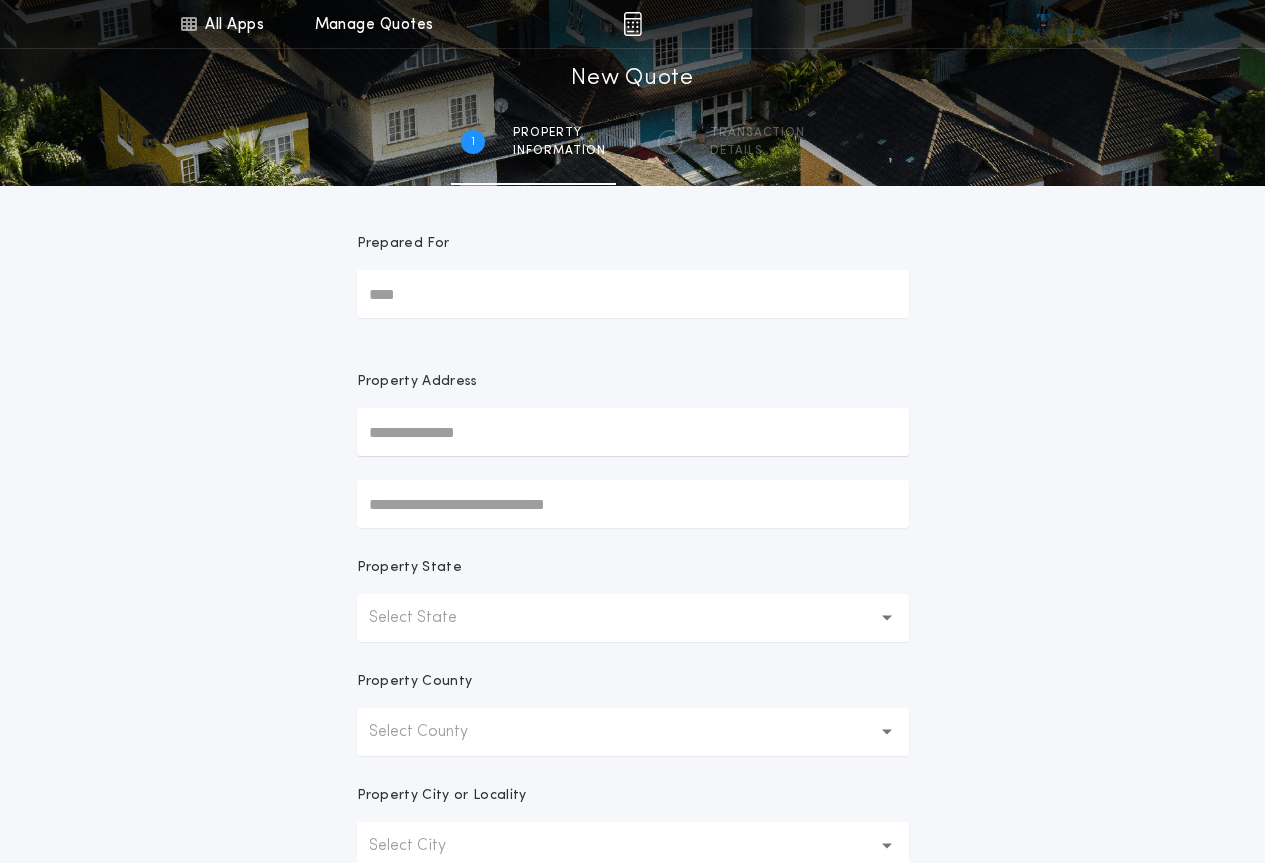 click on "Prepared For" at bounding box center (633, 294) 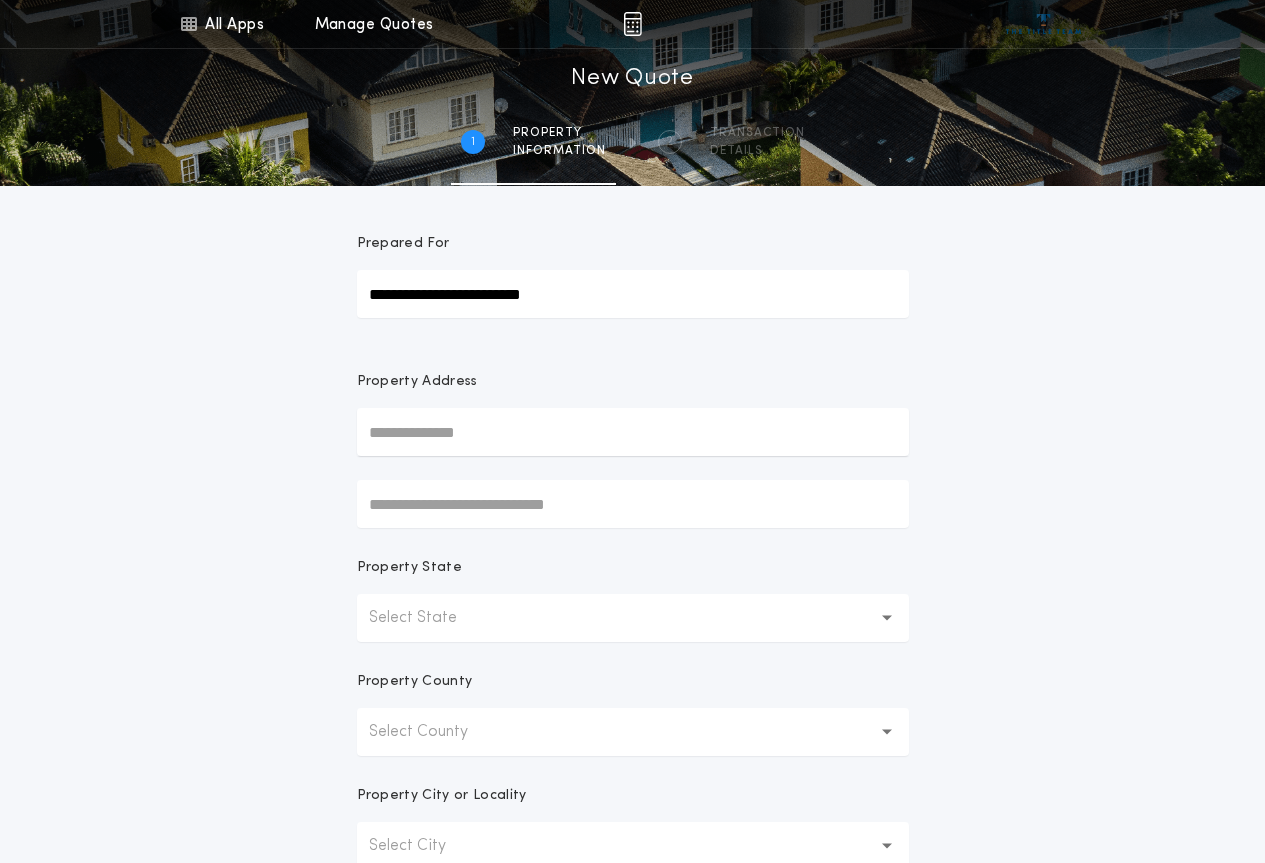 type on "**********" 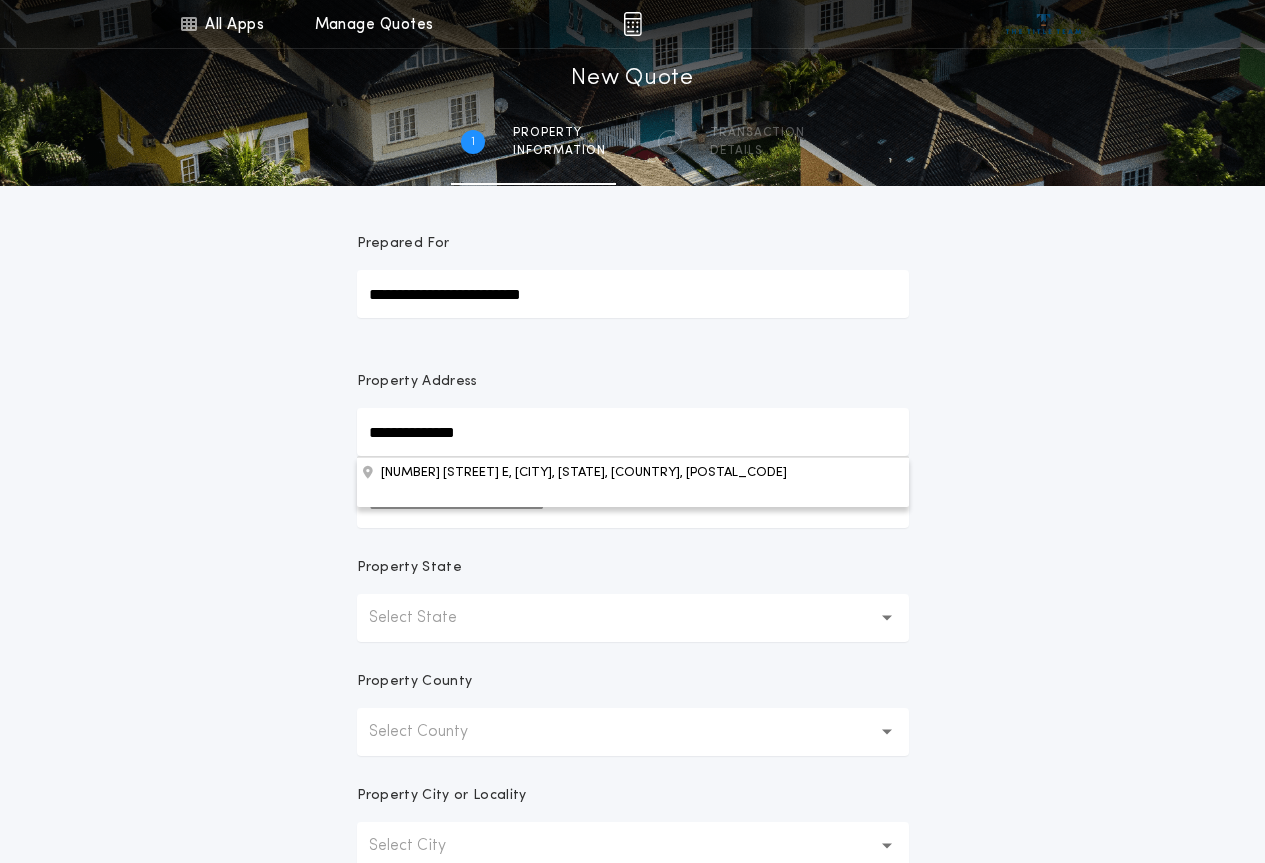 type on "**********" 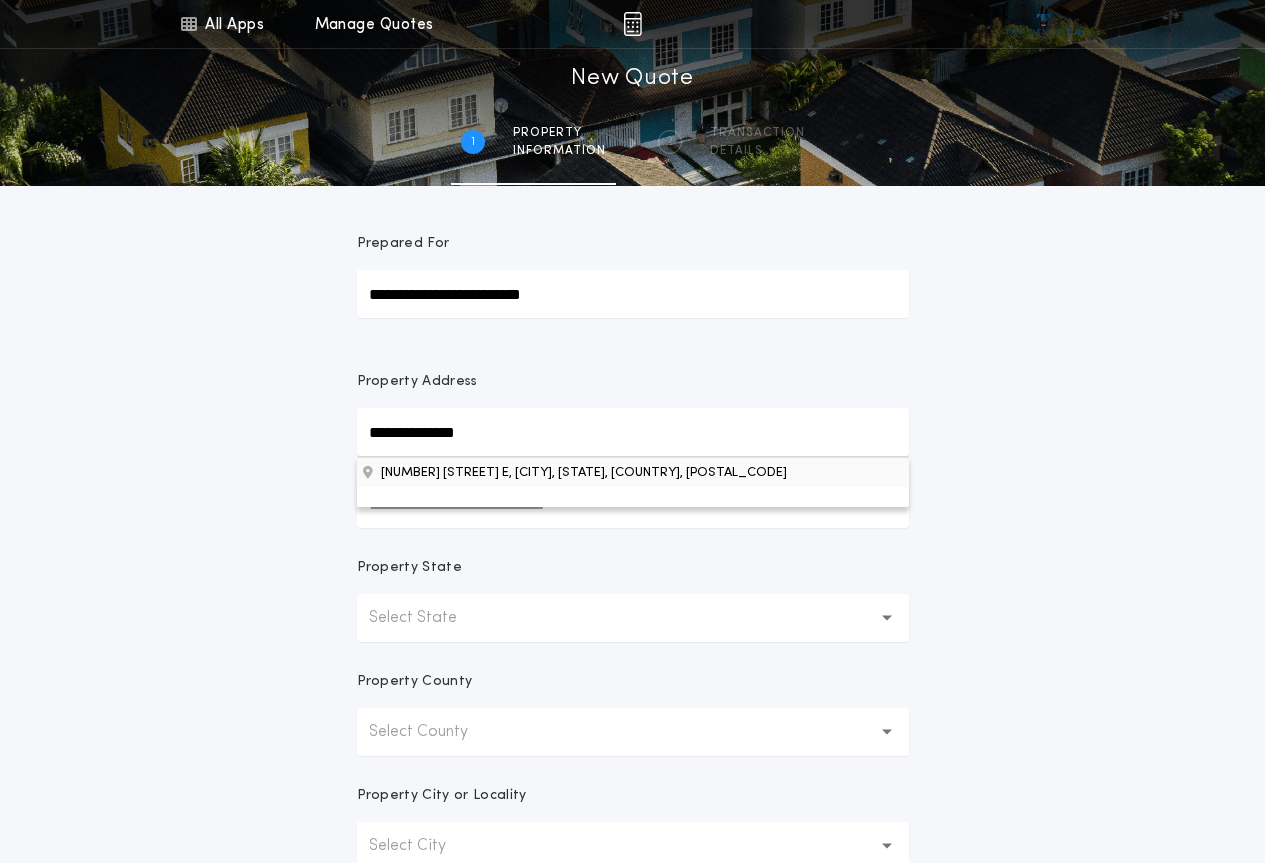 click on "1036 37th St E, Dickinson, ND, 58601, USA" at bounding box center (633, 472) 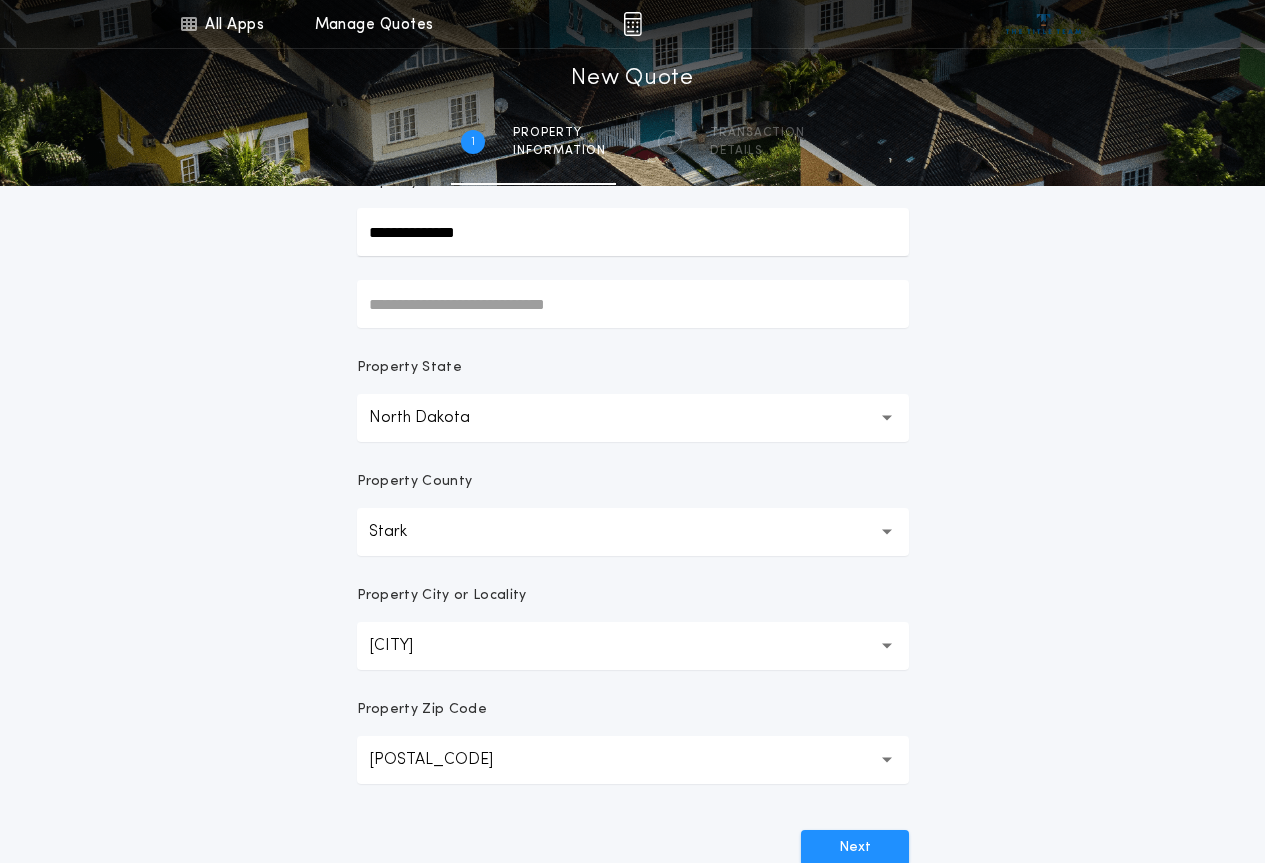 scroll, scrollTop: 275, scrollLeft: 0, axis: vertical 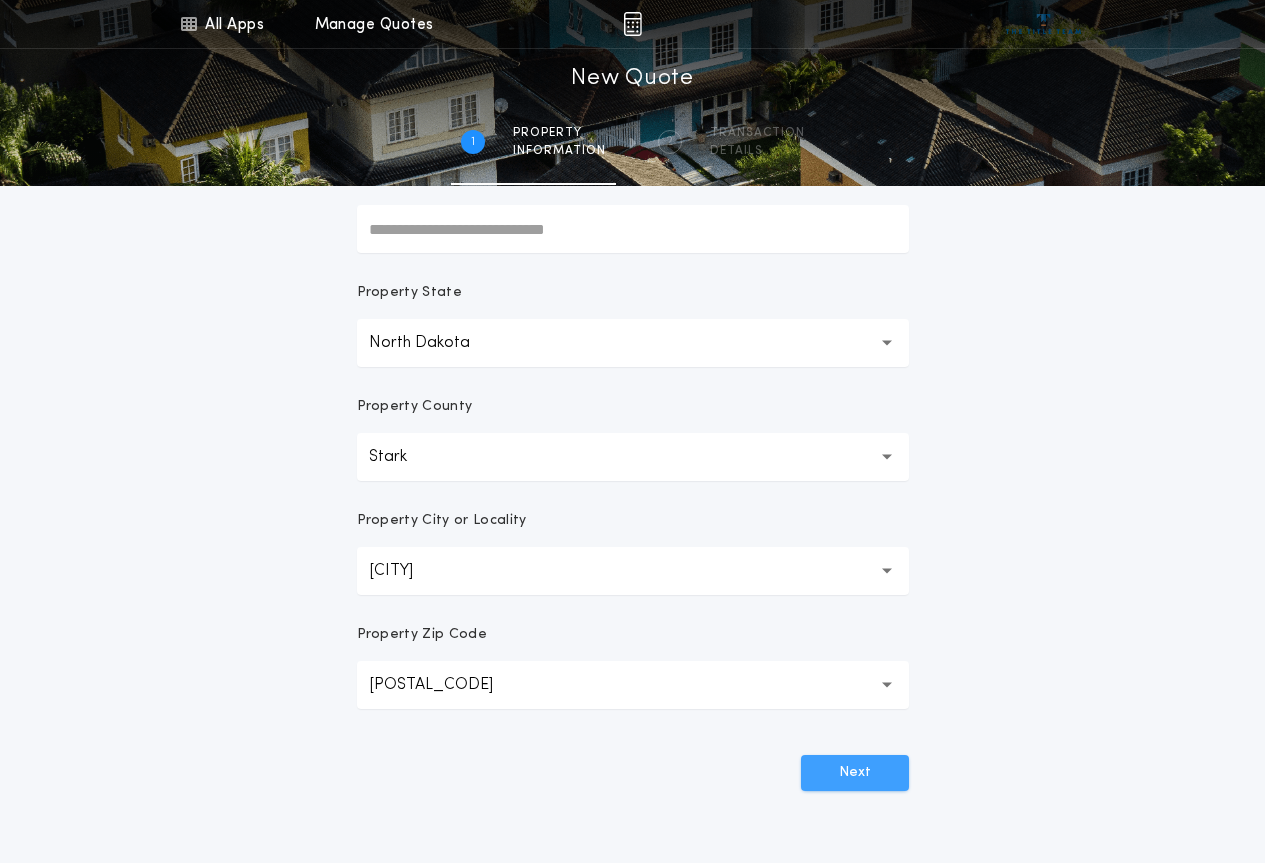 click on "Next" at bounding box center [855, 773] 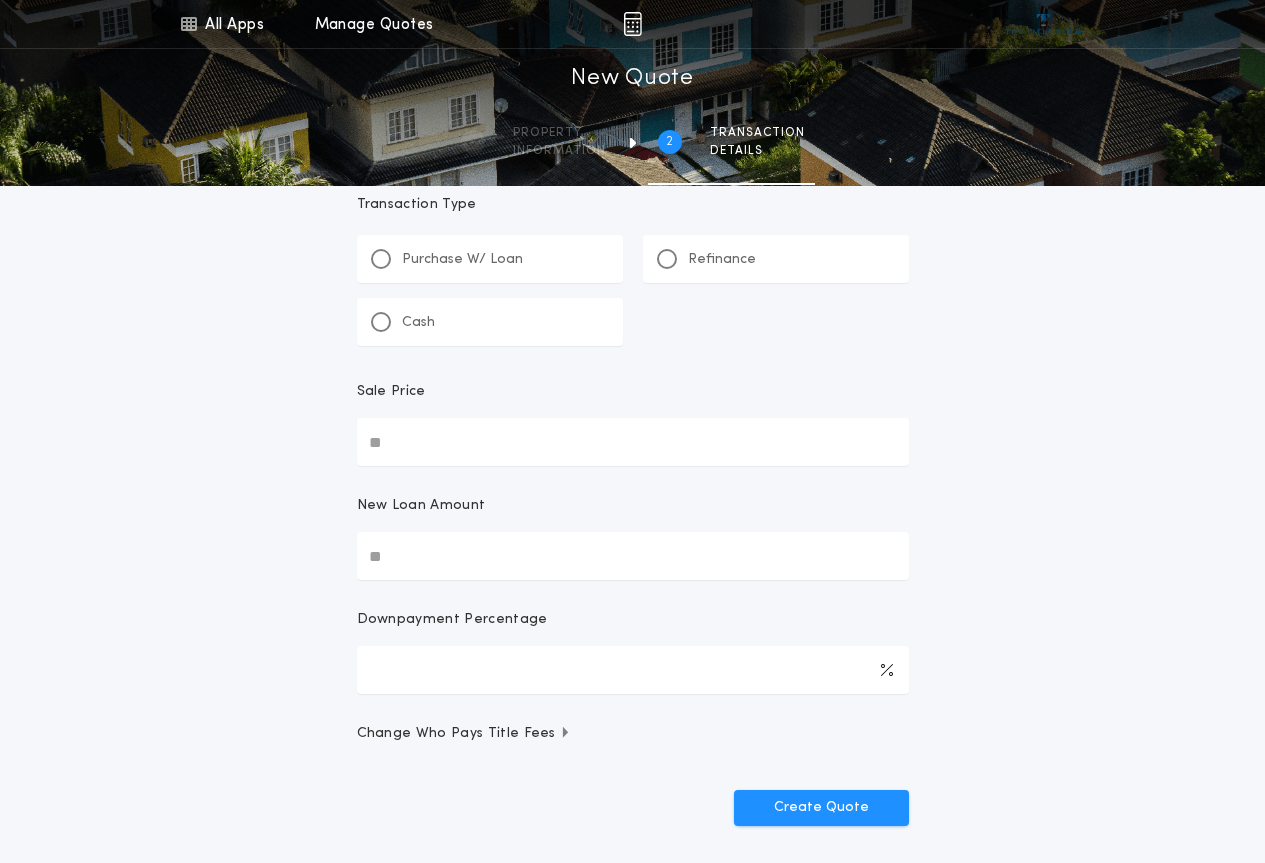 scroll, scrollTop: 0, scrollLeft: 0, axis: both 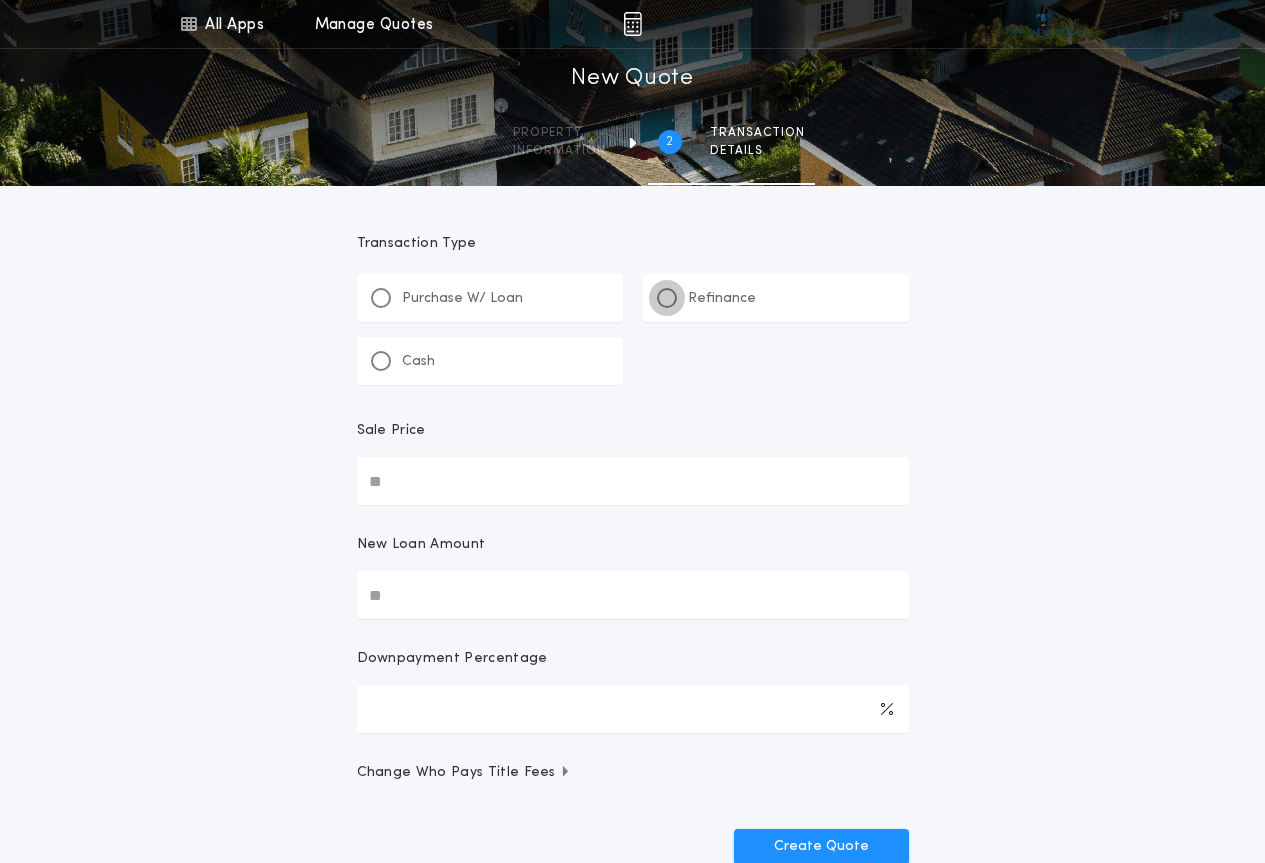 click at bounding box center [667, 298] 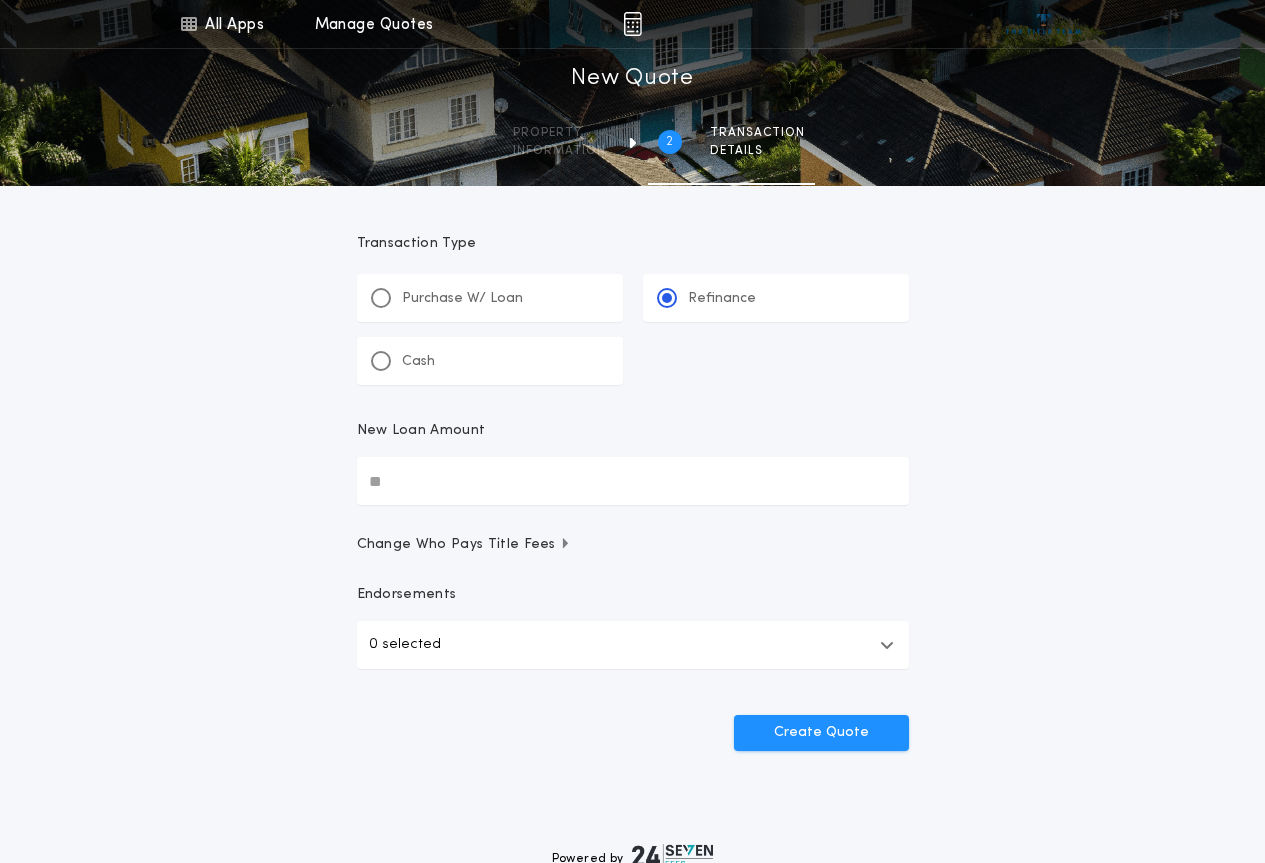 click on "New Loan Amount" at bounding box center [633, 481] 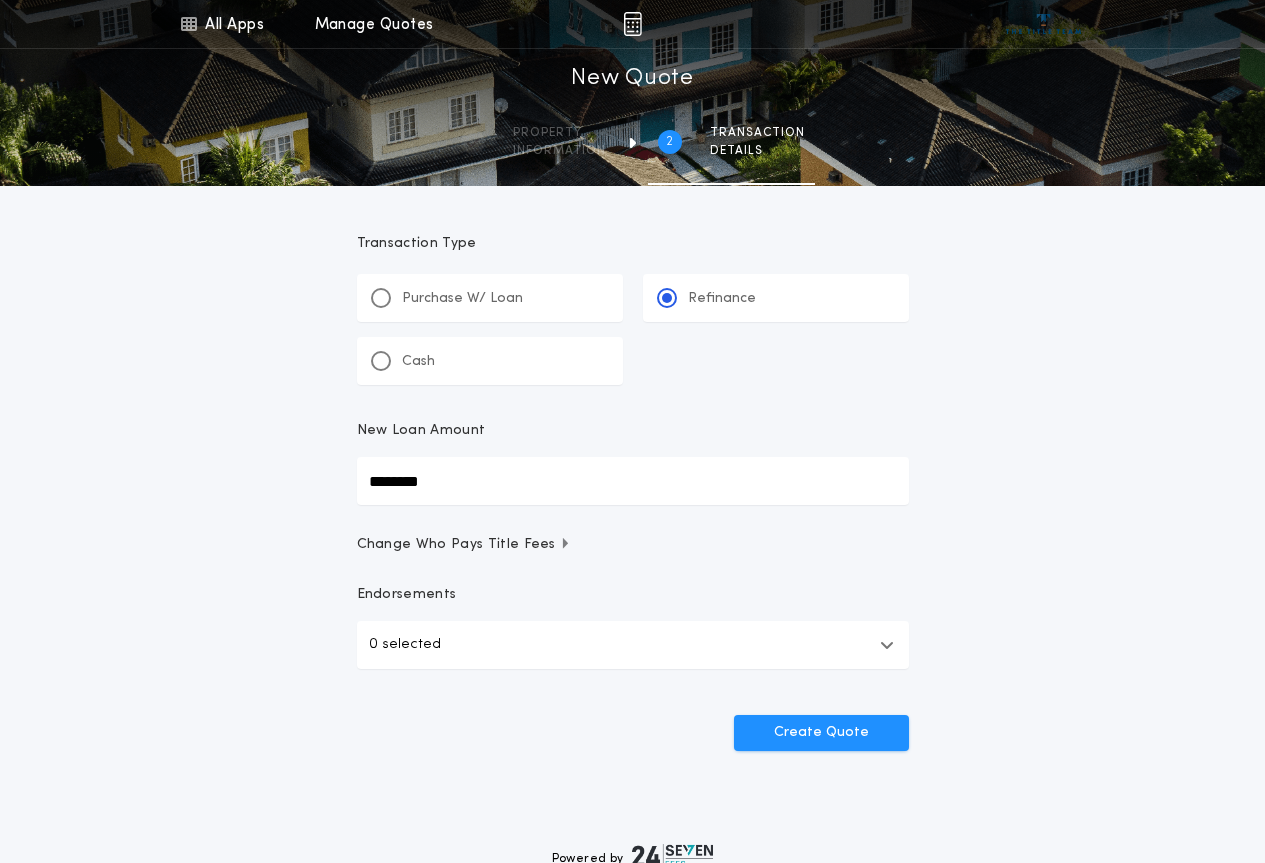 type on "********" 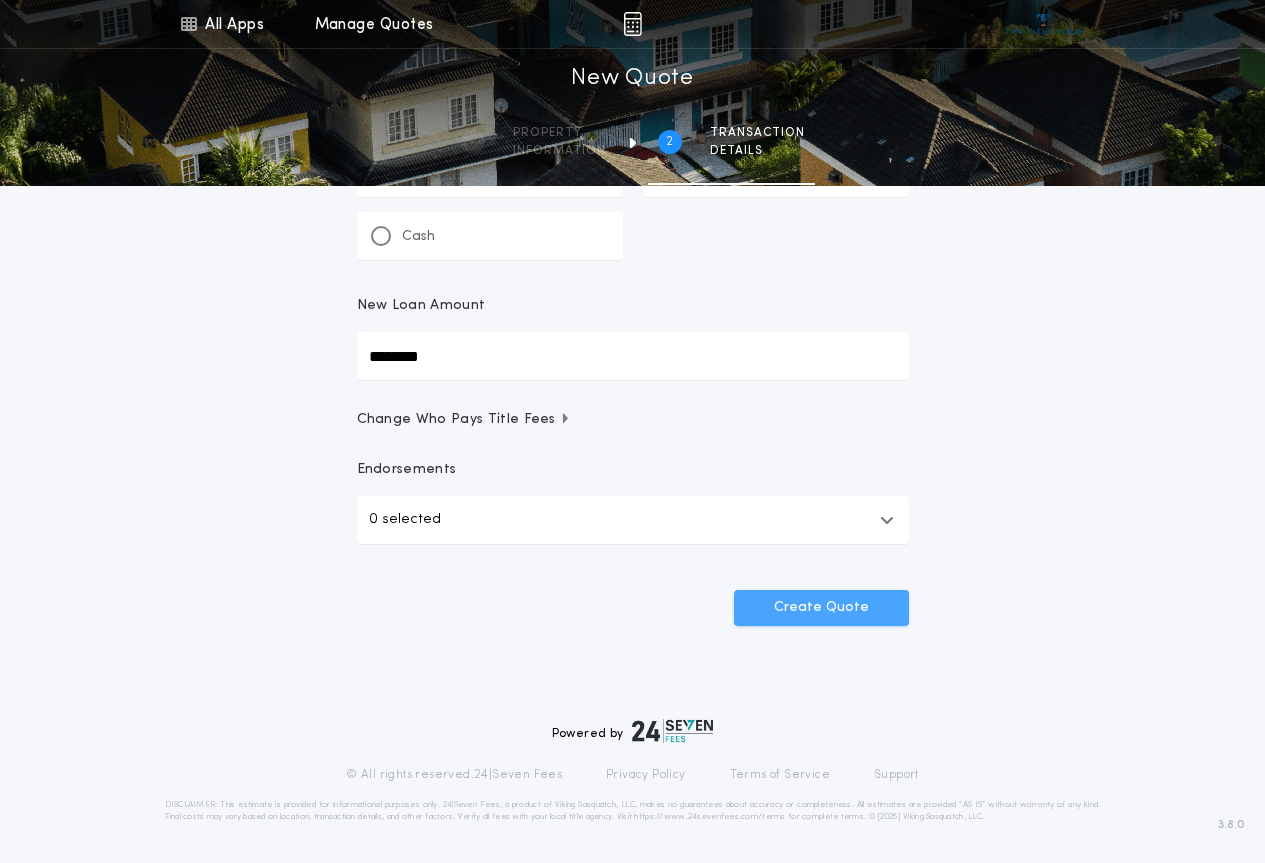 click on "Create Quote" at bounding box center (821, 608) 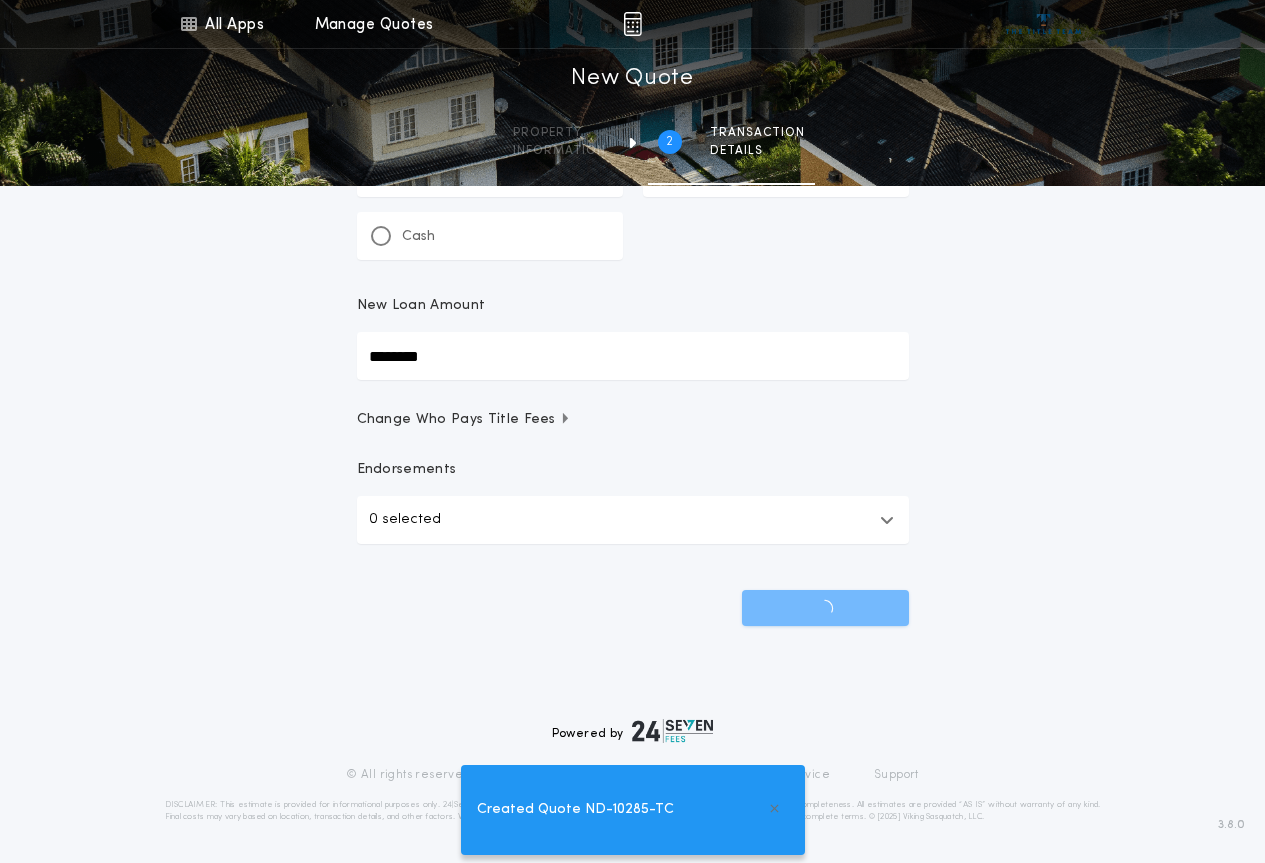 scroll, scrollTop: 0, scrollLeft: 0, axis: both 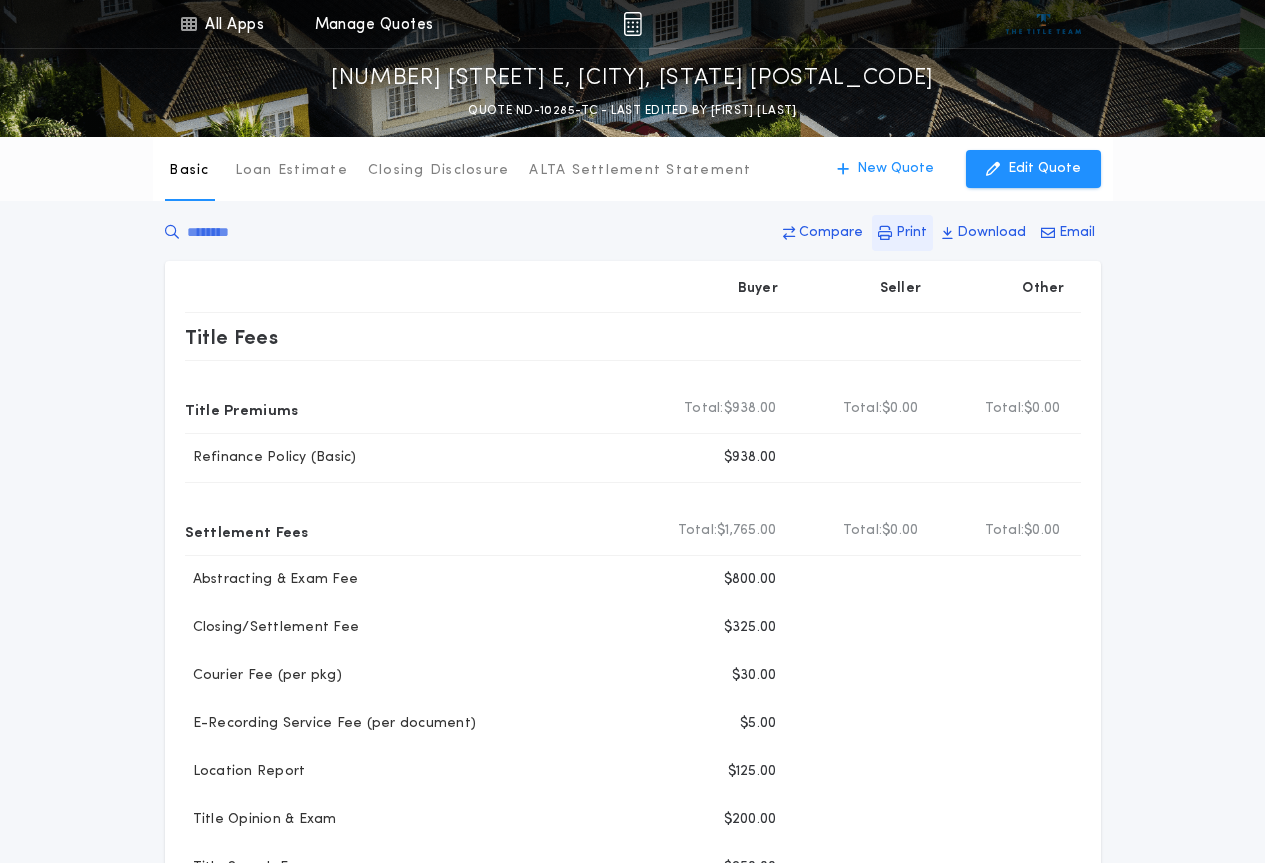 click on "Print" at bounding box center [911, 233] 